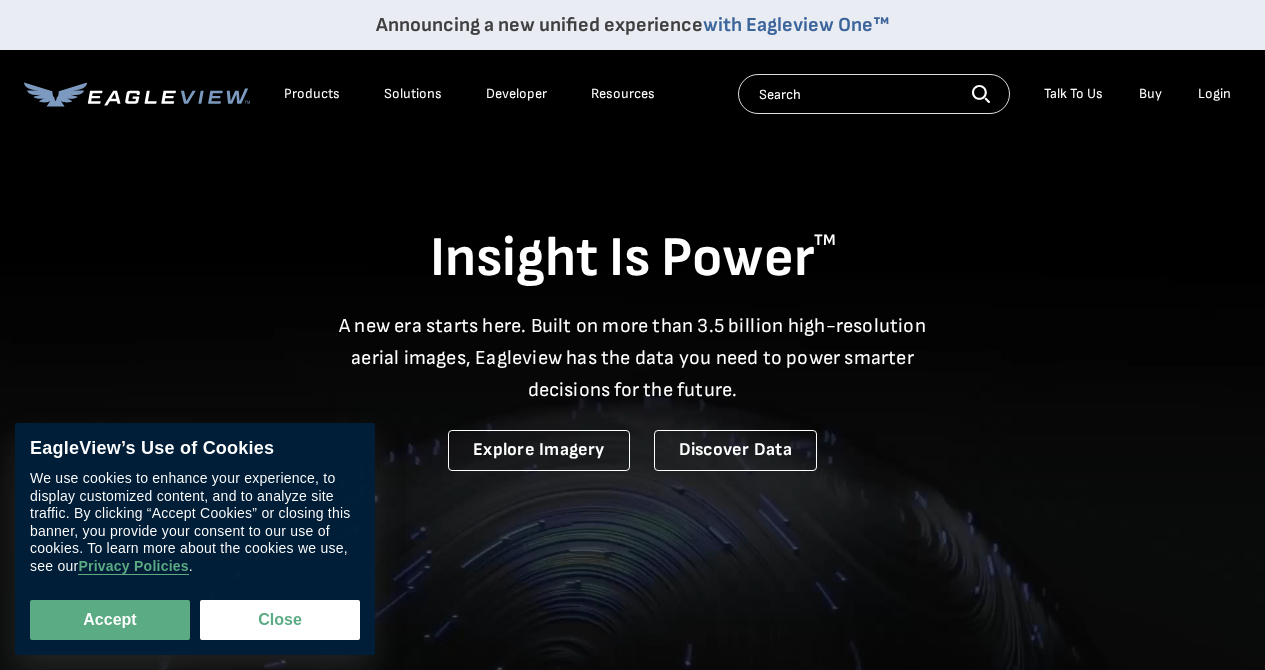 scroll, scrollTop: 0, scrollLeft: 0, axis: both 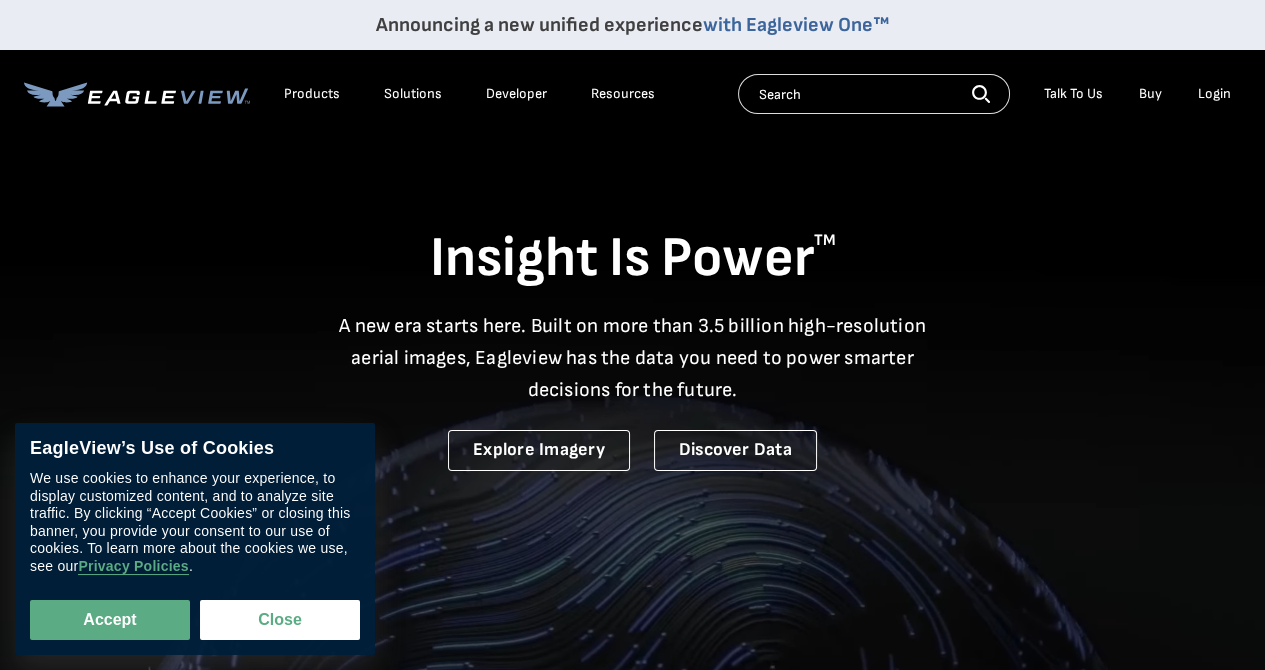 click on "Login" at bounding box center [1214, 94] 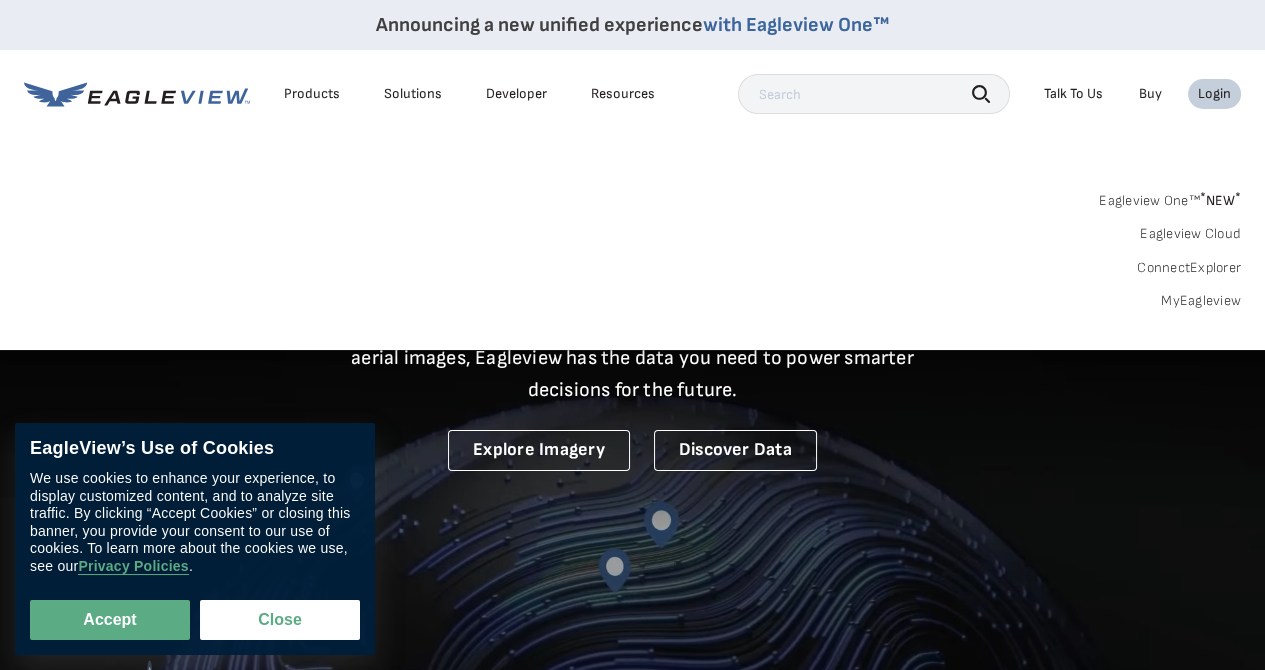 click on "Login" at bounding box center [1214, 94] 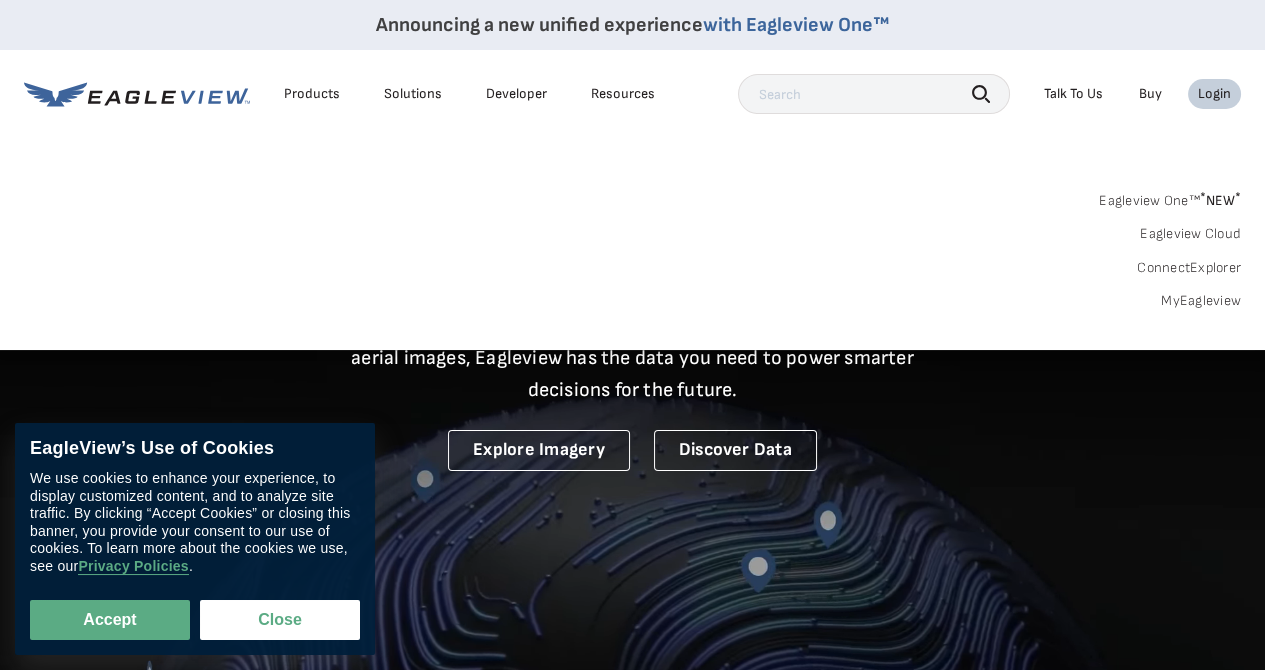 click on "Login" at bounding box center [1214, 94] 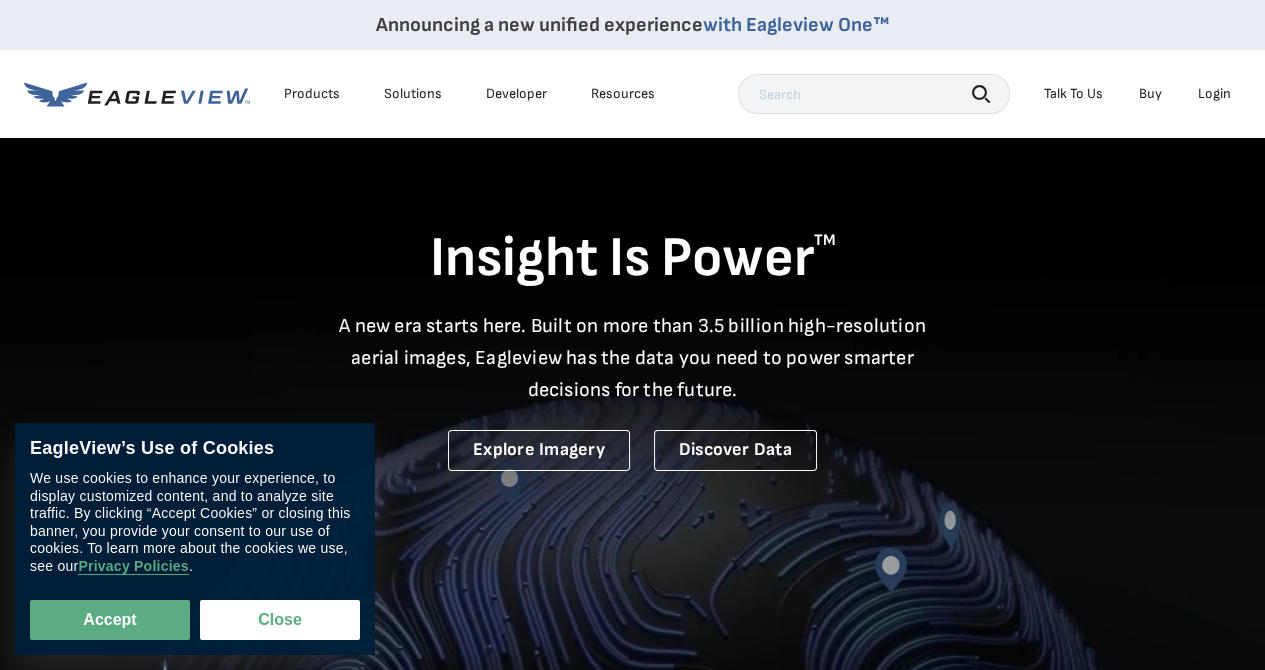 click on "Login" at bounding box center (1214, 94) 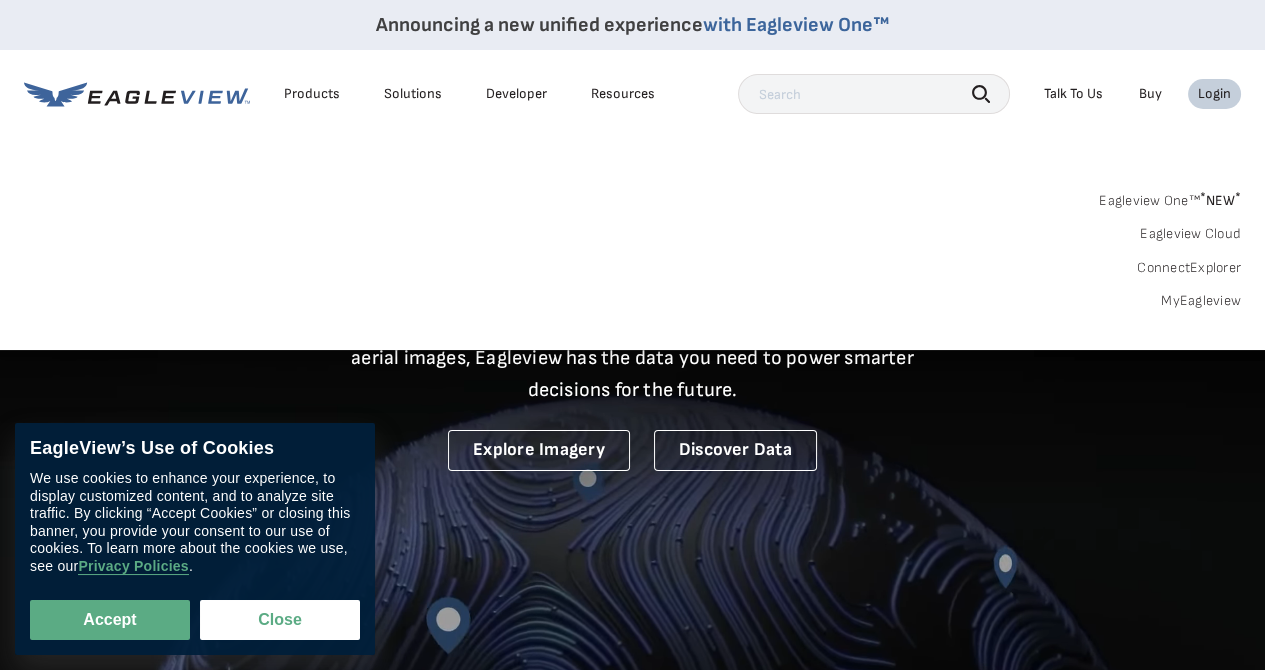 click on "Eagleview One™  * NEW *
Eagleview Cloud
ConnectExplorer
MyEagleview" at bounding box center (632, 248) 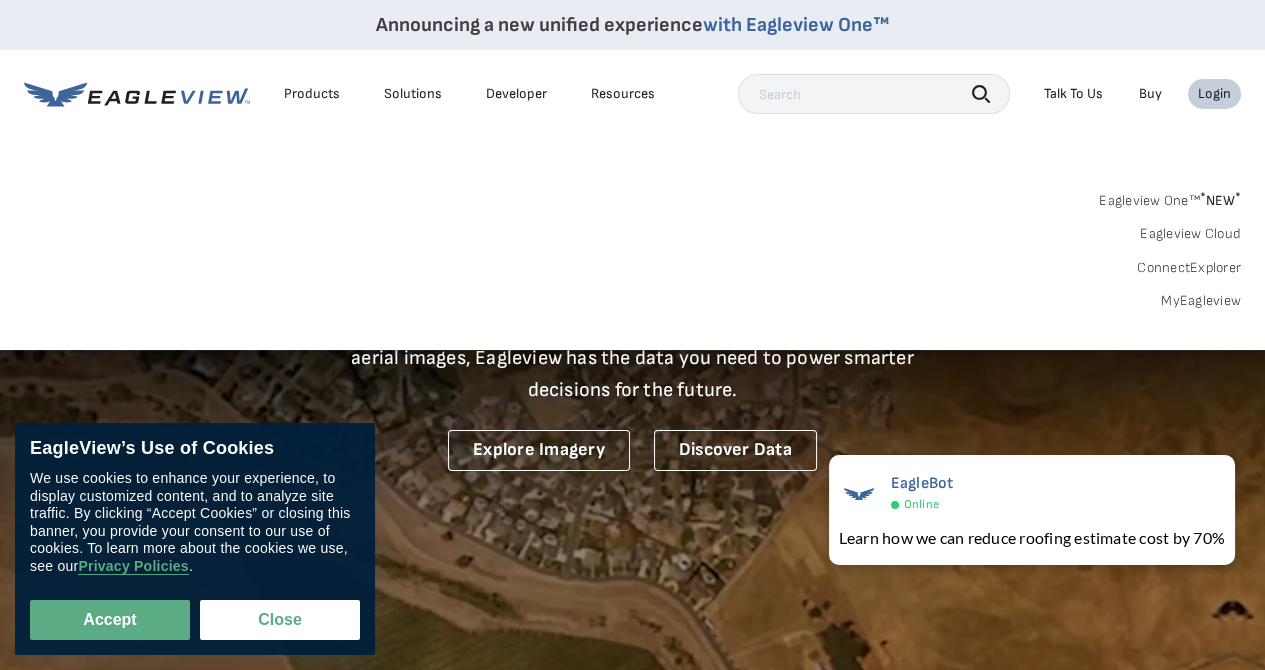 click on "Eagleview One™  * NEW *" at bounding box center (1170, 197) 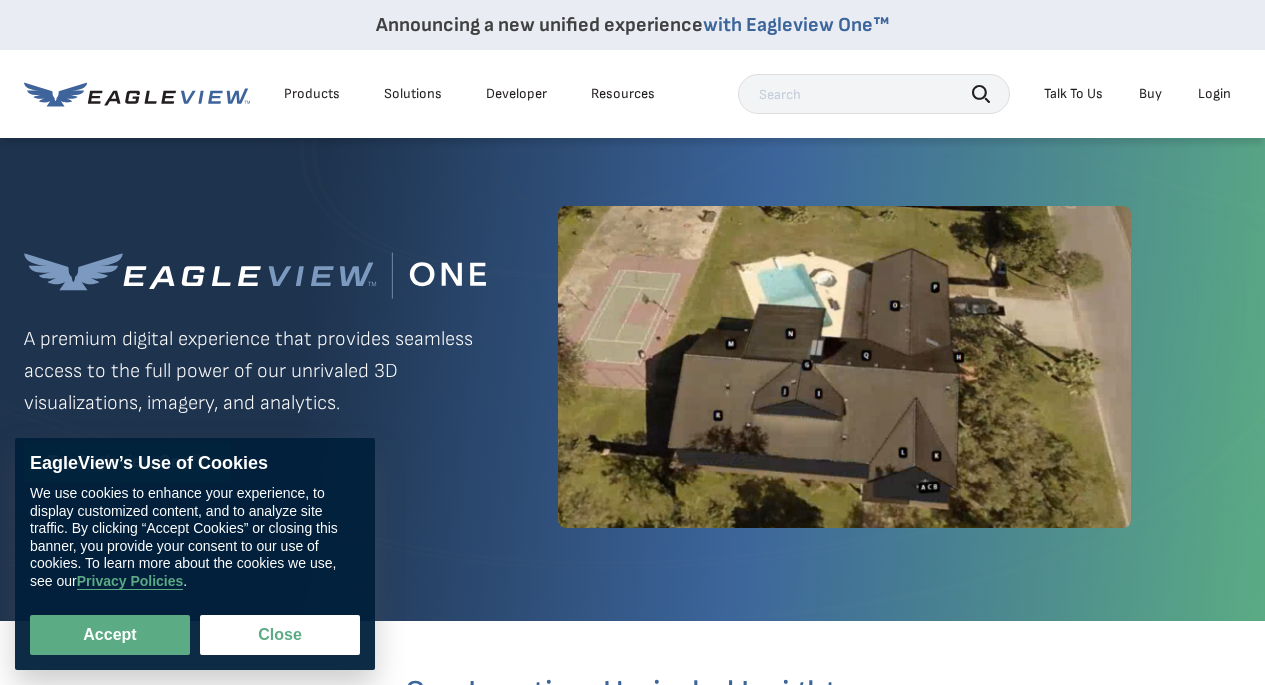 scroll, scrollTop: 0, scrollLeft: 0, axis: both 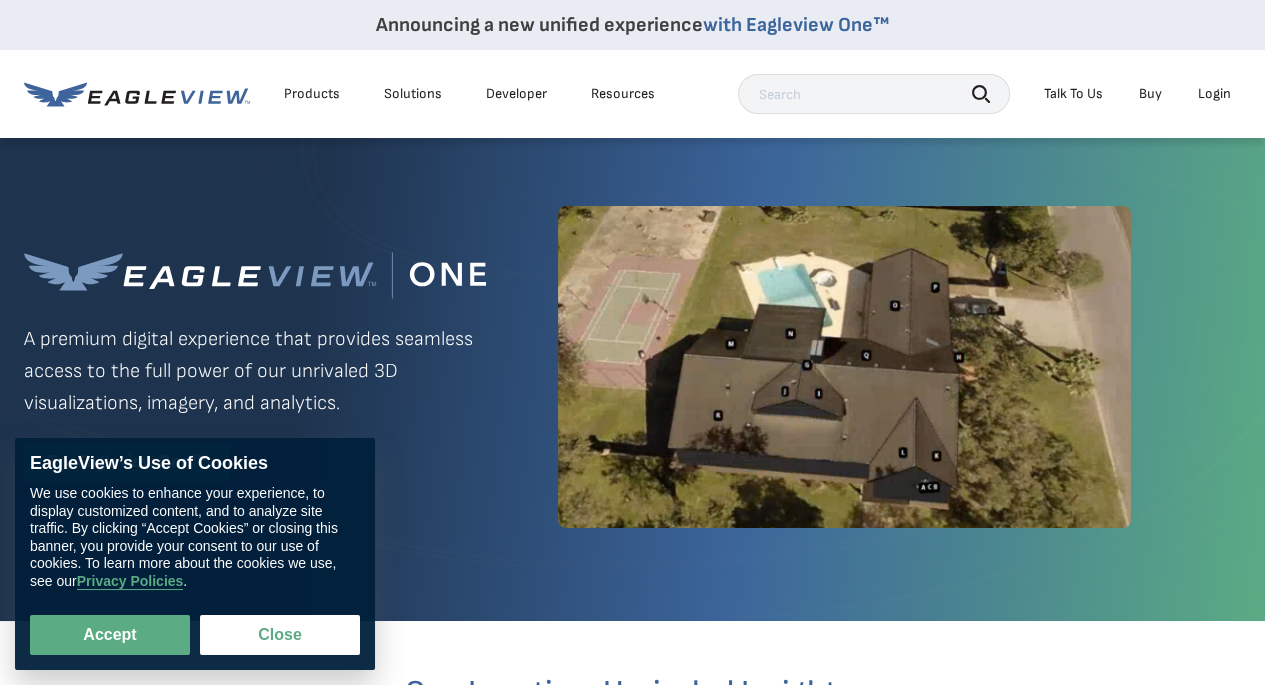 click on "Accept" at bounding box center [110, 635] 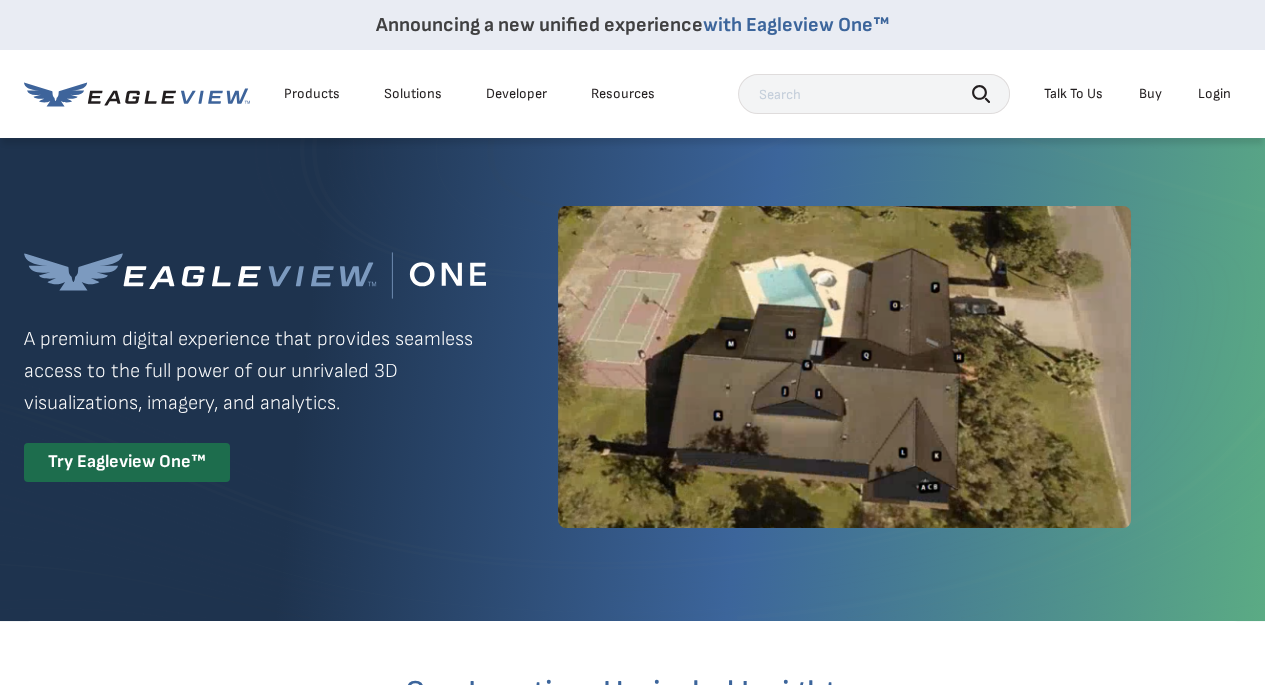 click on "Login" at bounding box center (1214, 94) 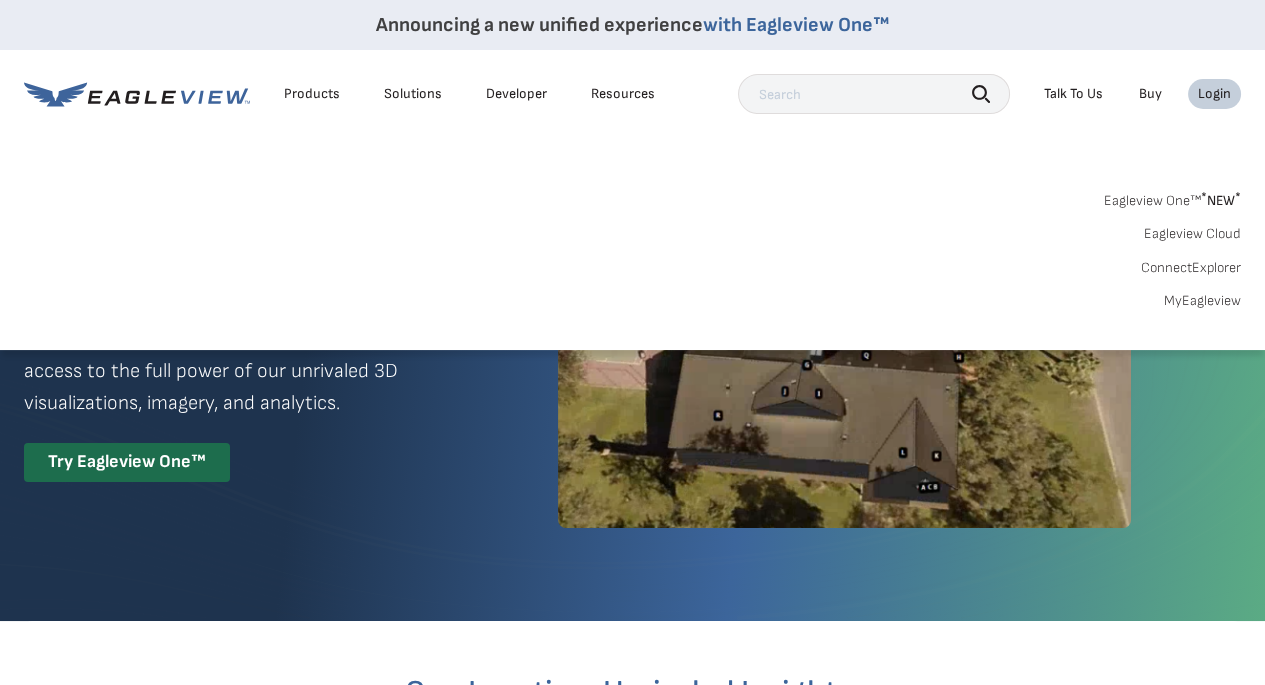 click on "Eagleview Cloud" at bounding box center [1192, 234] 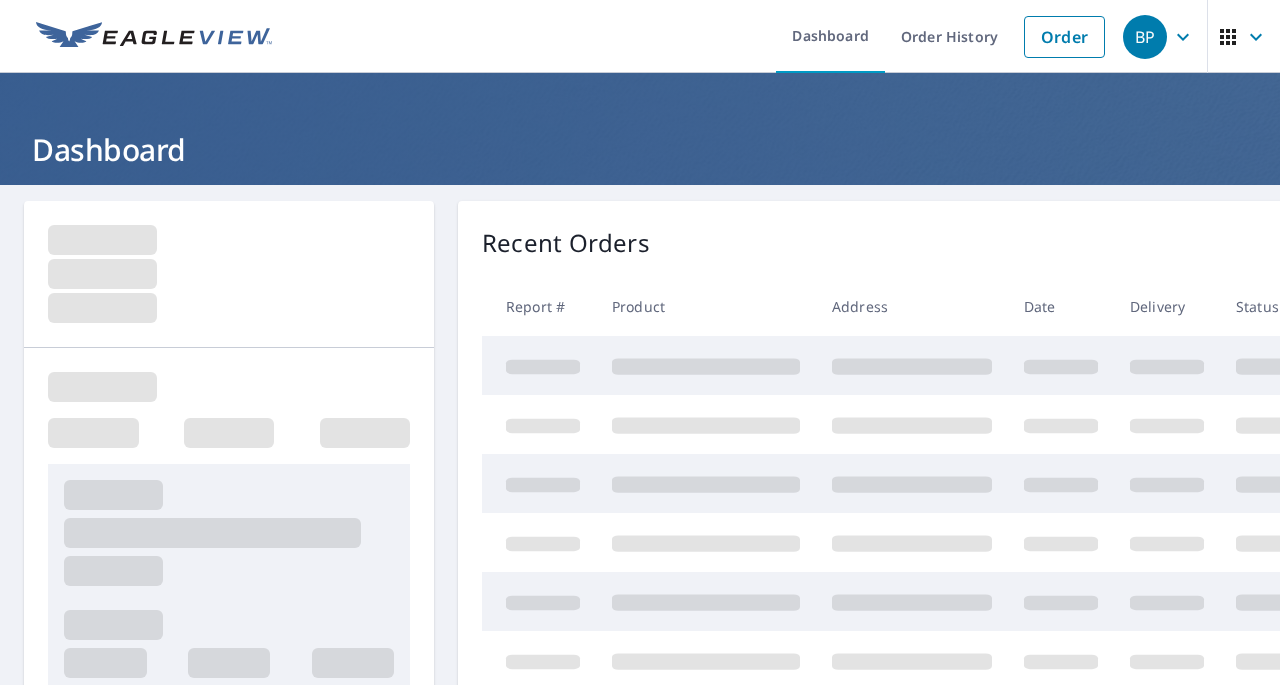 scroll, scrollTop: 0, scrollLeft: 0, axis: both 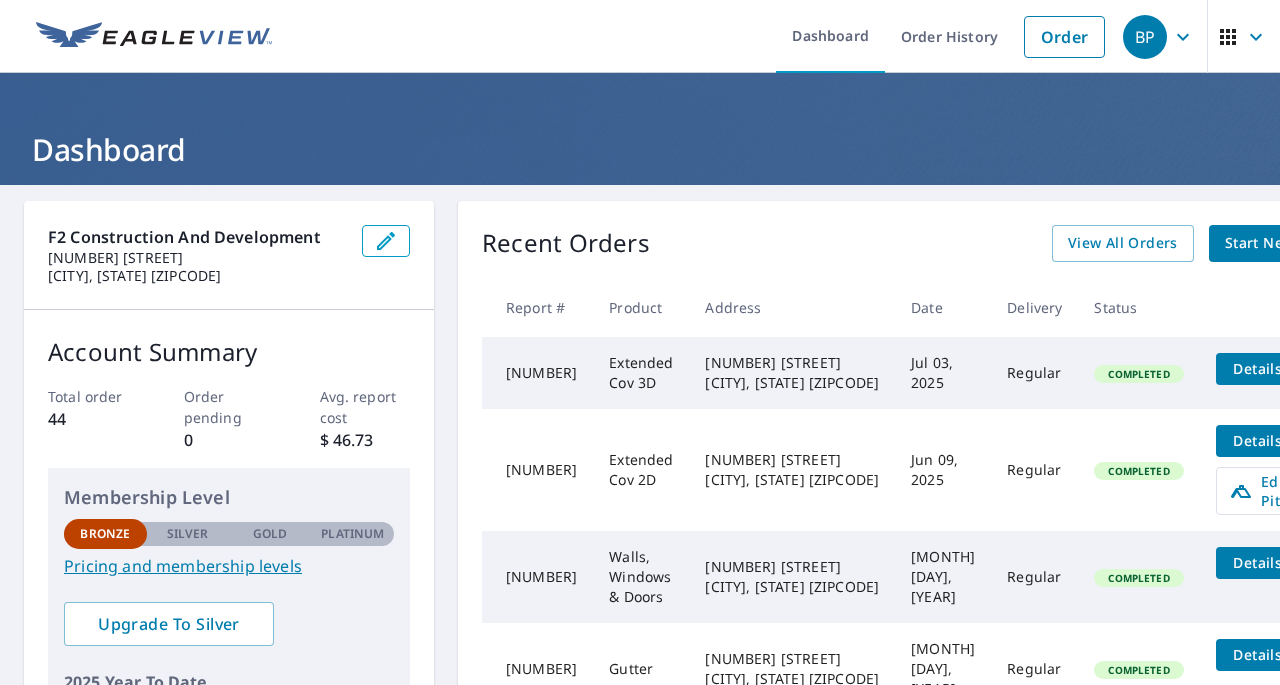 click on "Order" at bounding box center (1064, 37) 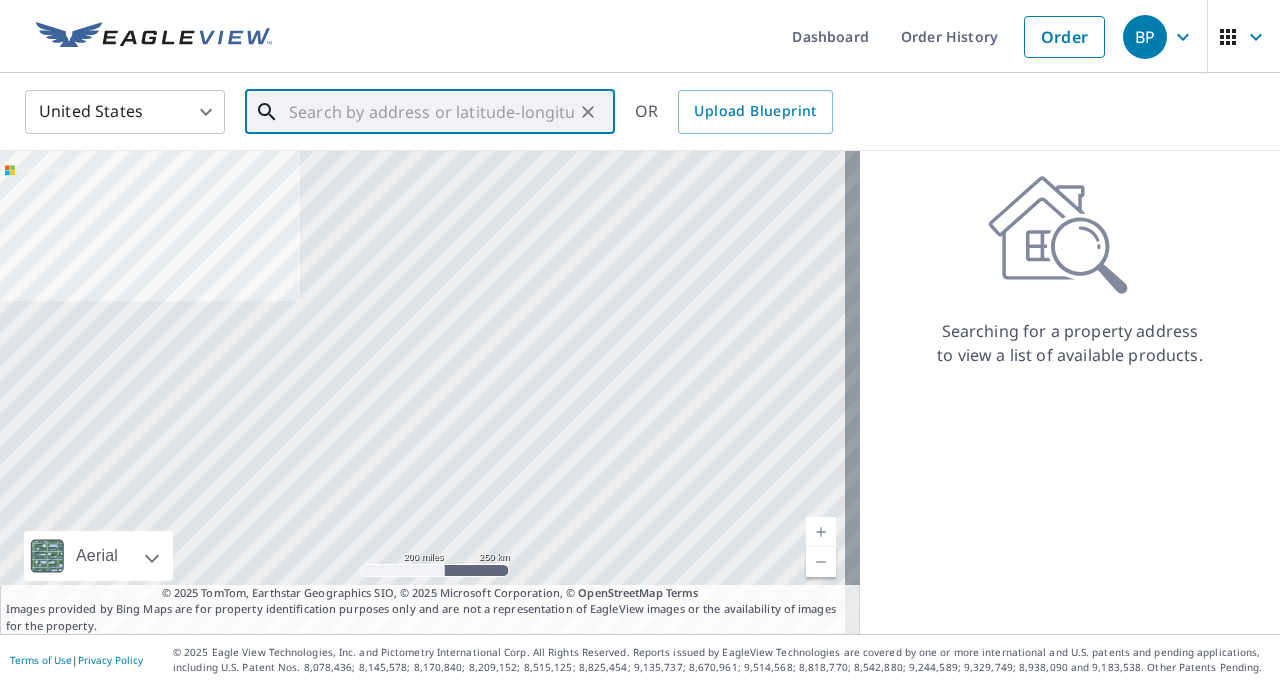 click at bounding box center [431, 112] 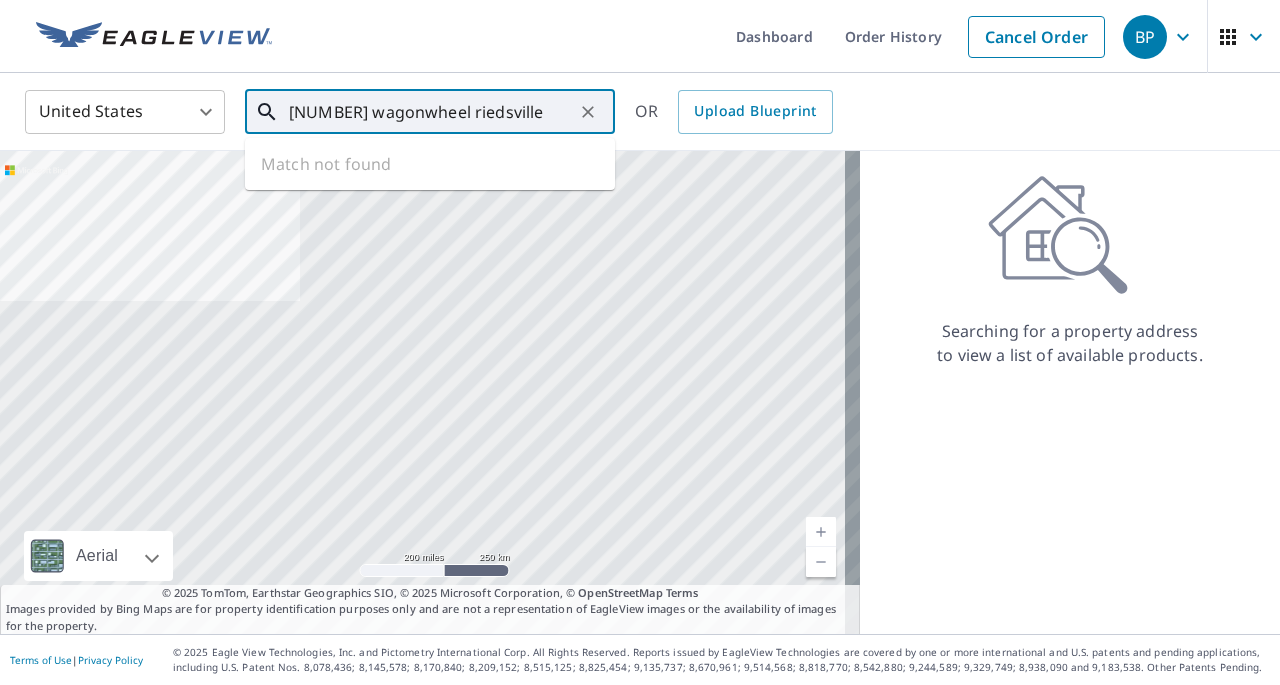 click on "[NUMBER] wagonwheel riedsville" at bounding box center [431, 112] 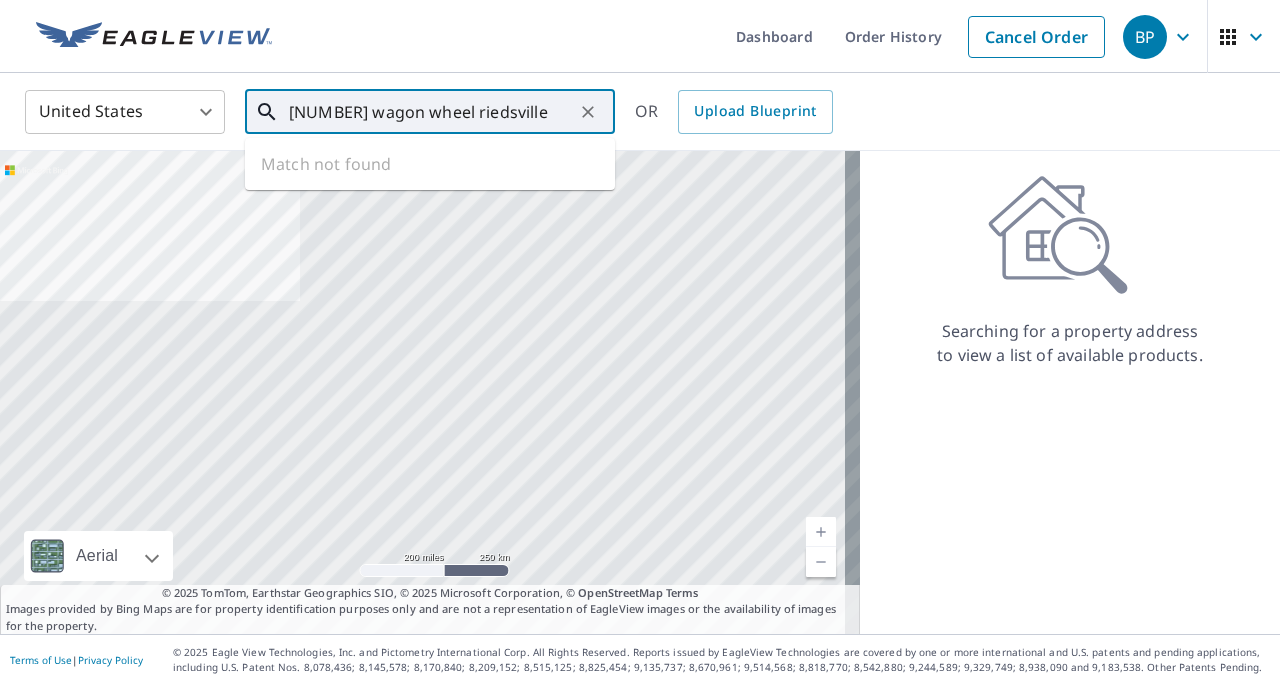 click on "[NUMBER] wagon wheel riedsville" at bounding box center [431, 112] 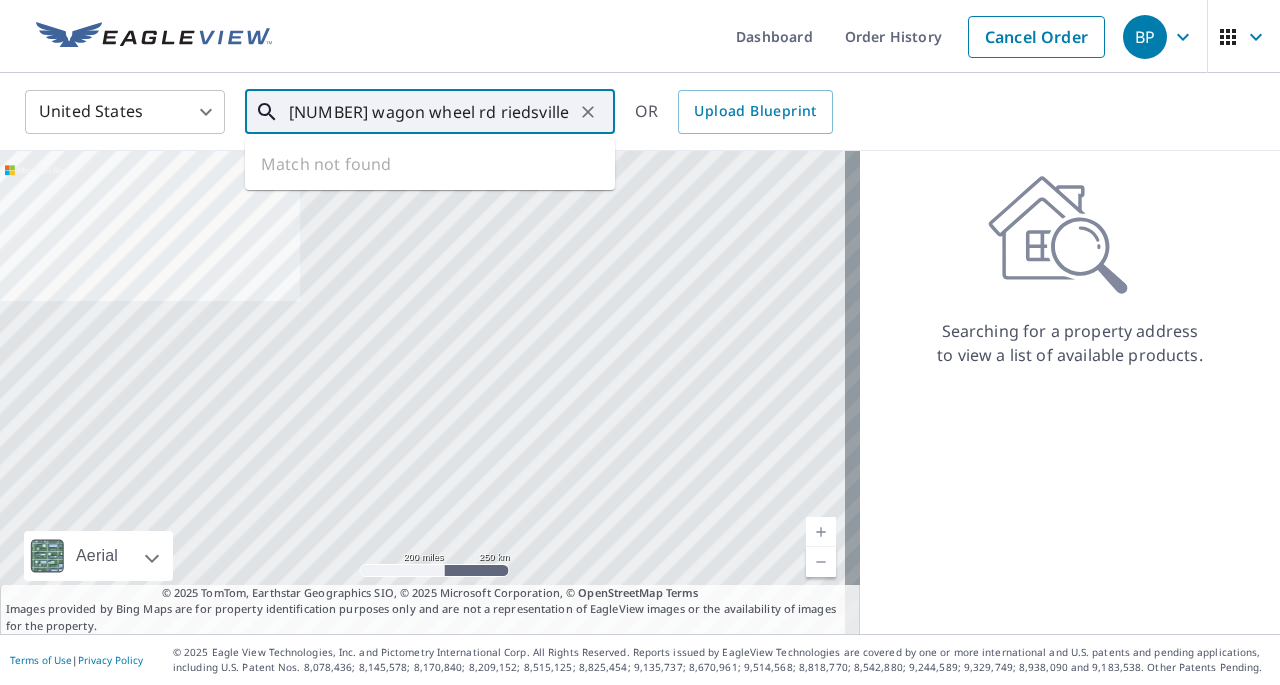 click on "[NUMBER] wagon wheel rd riedsville" at bounding box center (431, 112) 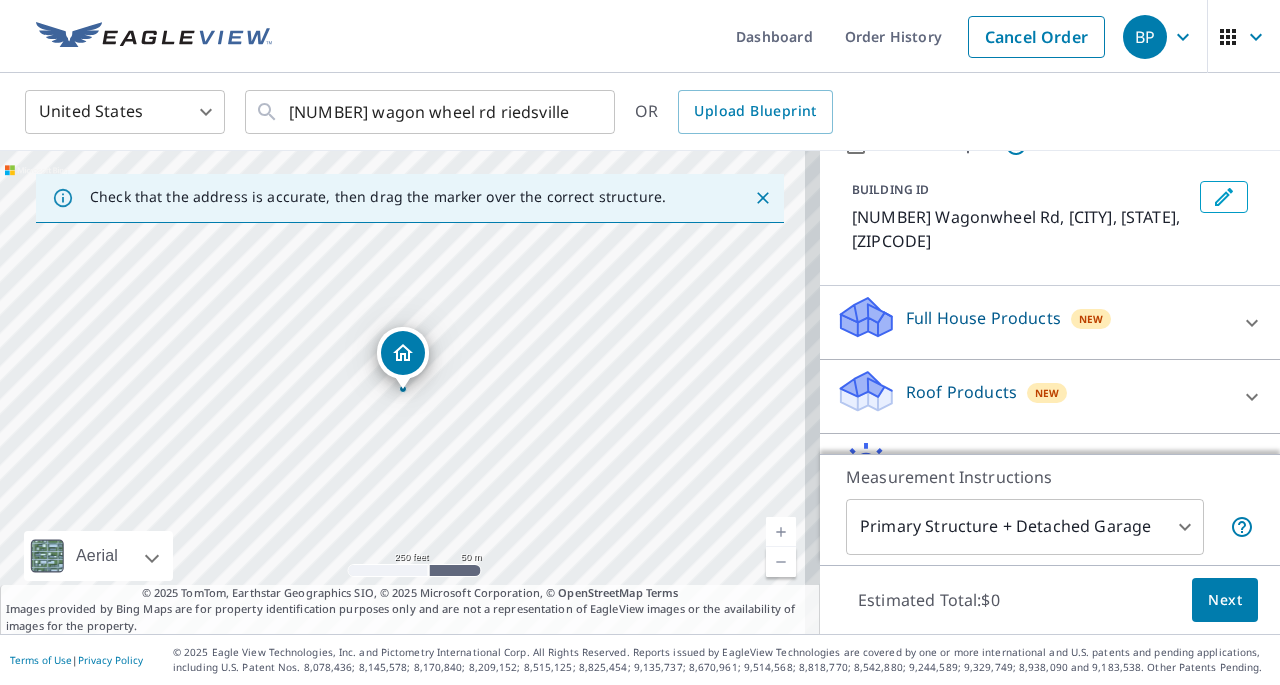 scroll, scrollTop: 164, scrollLeft: 0, axis: vertical 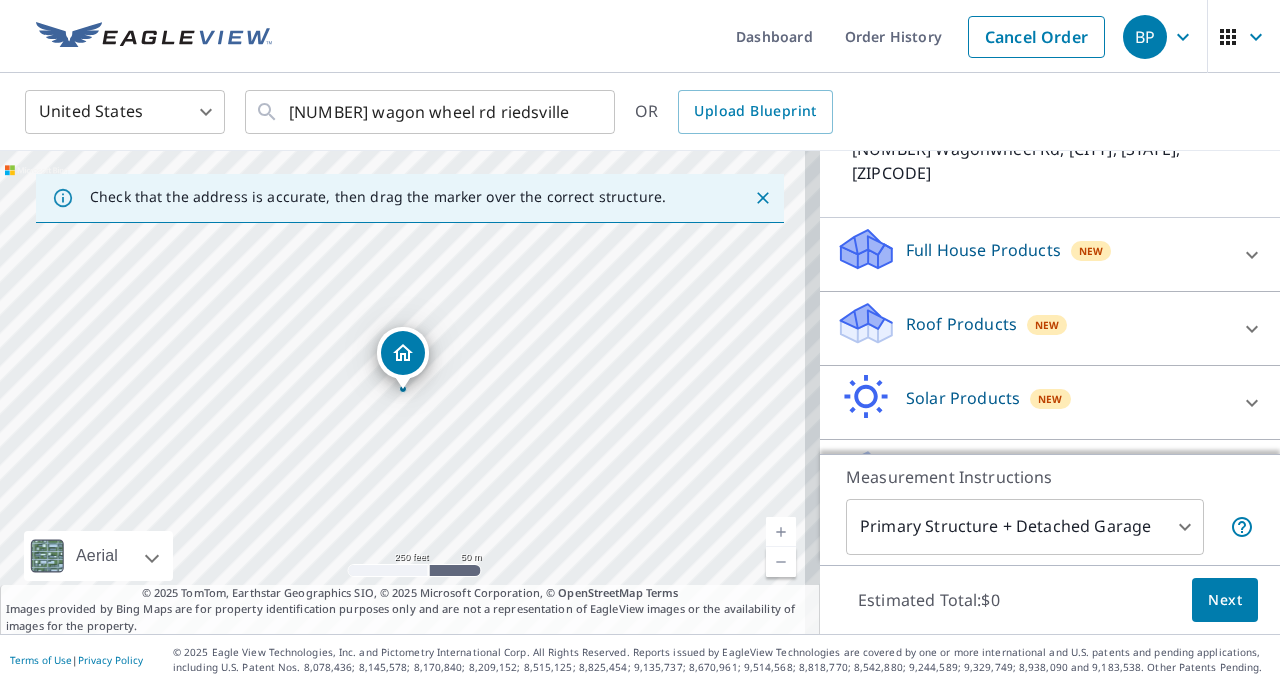 click on "Next" at bounding box center [1225, 600] 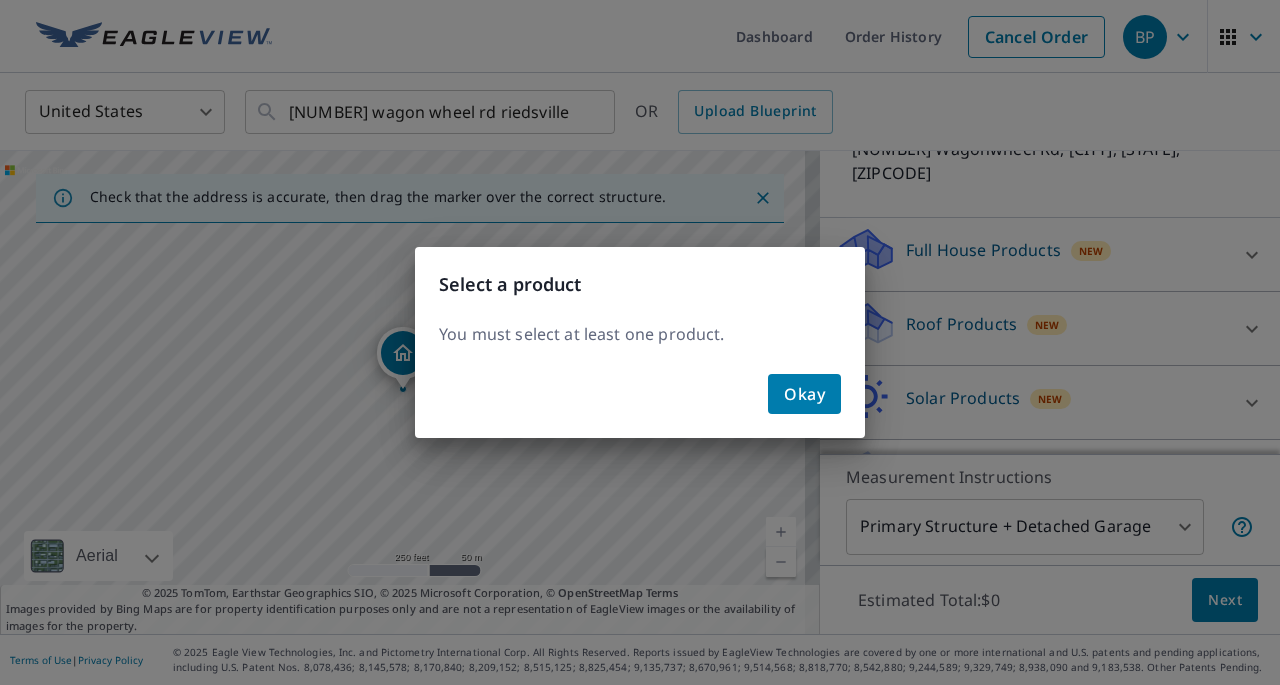 click on "Okay" 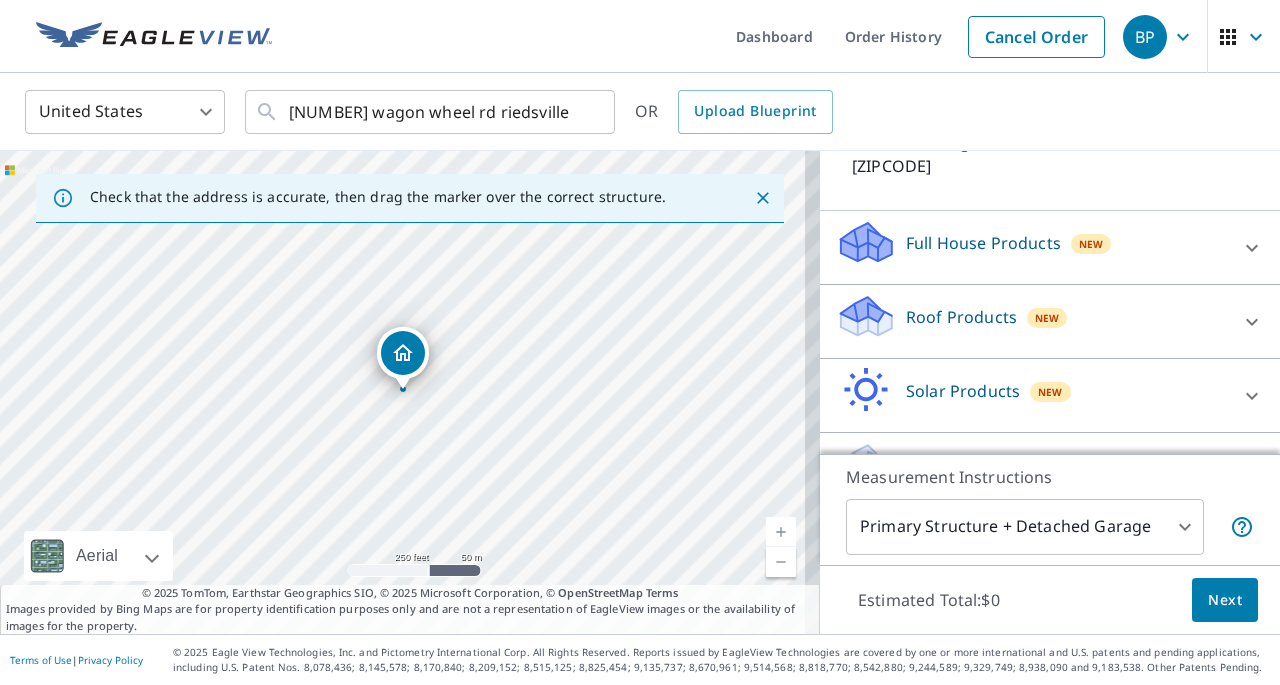 scroll, scrollTop: 168, scrollLeft: 0, axis: vertical 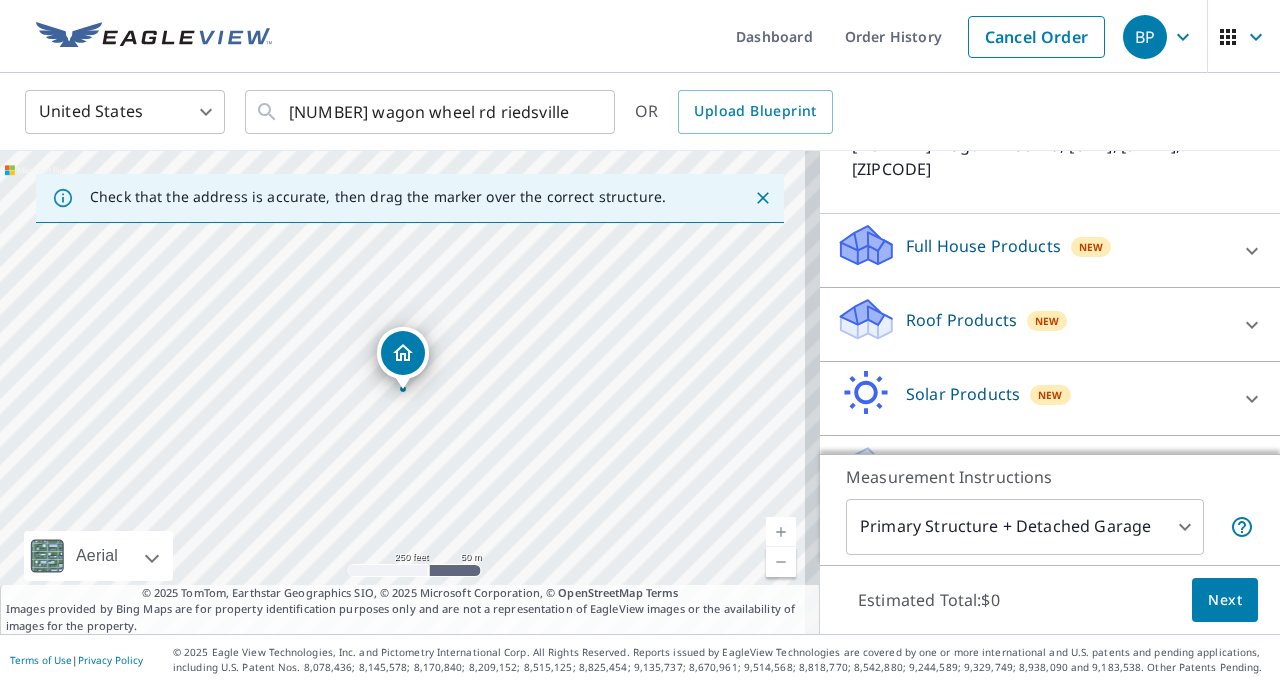 click on "Roof Products" at bounding box center (961, 320) 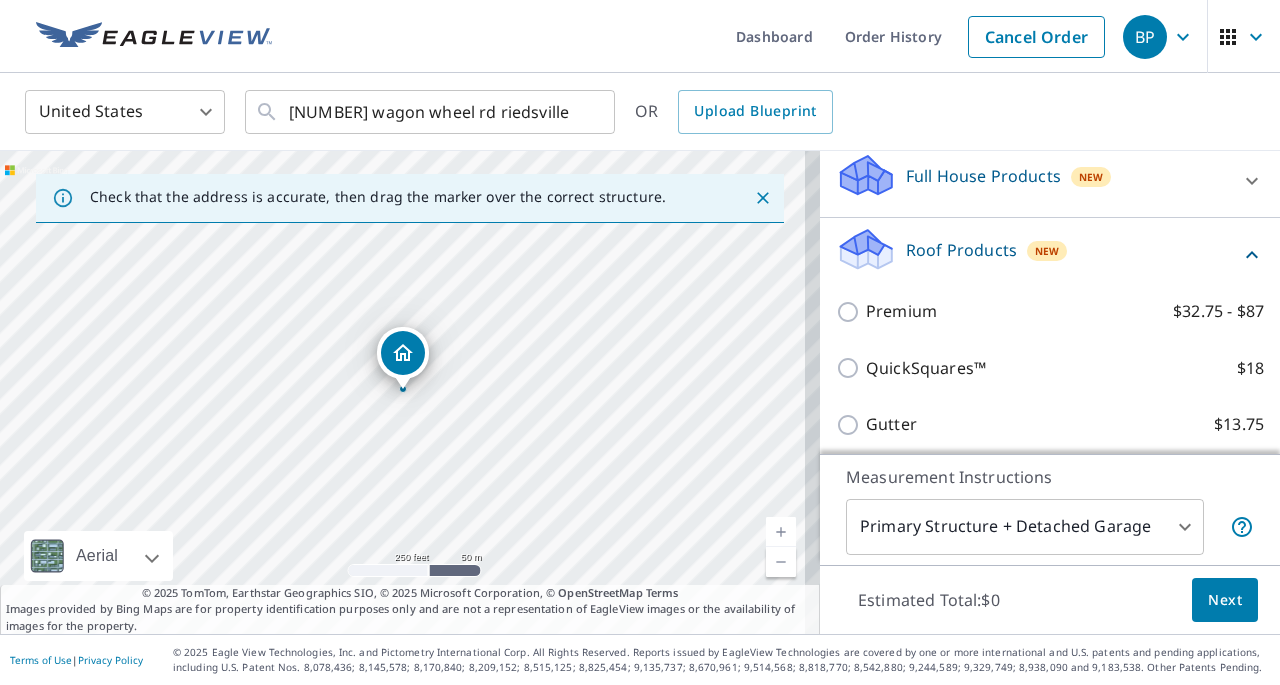 scroll, scrollTop: 243, scrollLeft: 0, axis: vertical 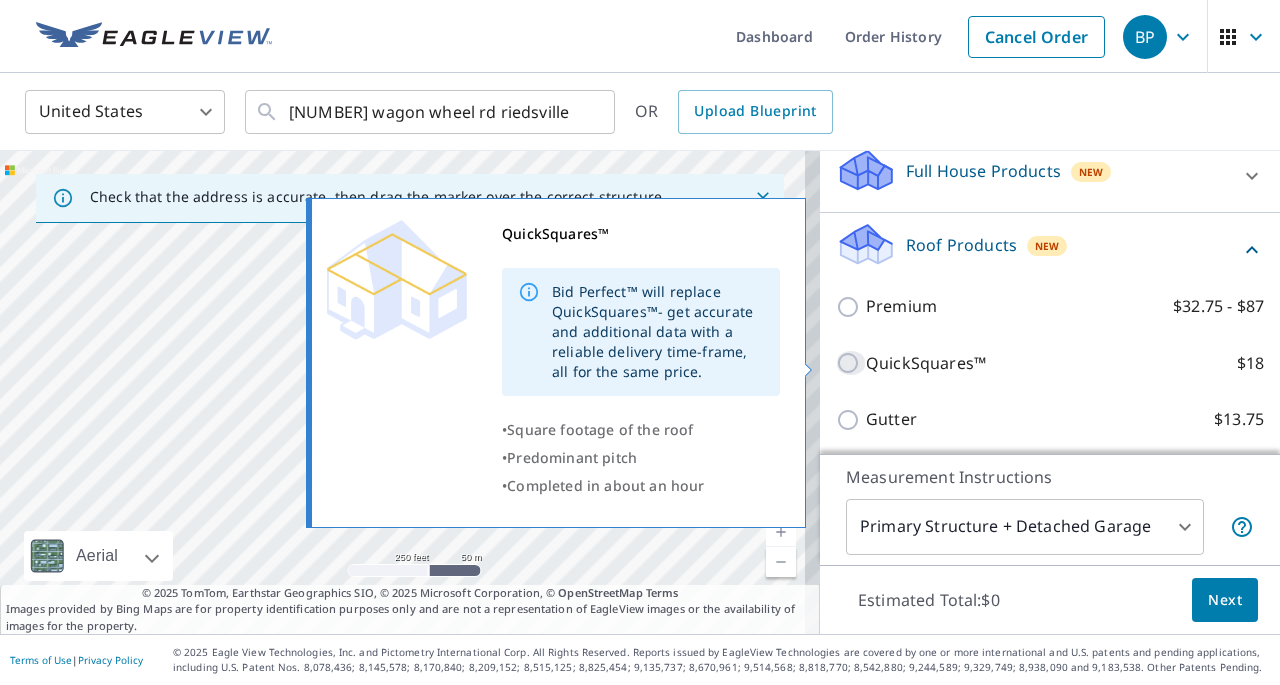 click on "QuickSquares™ $18" at bounding box center [851, 363] 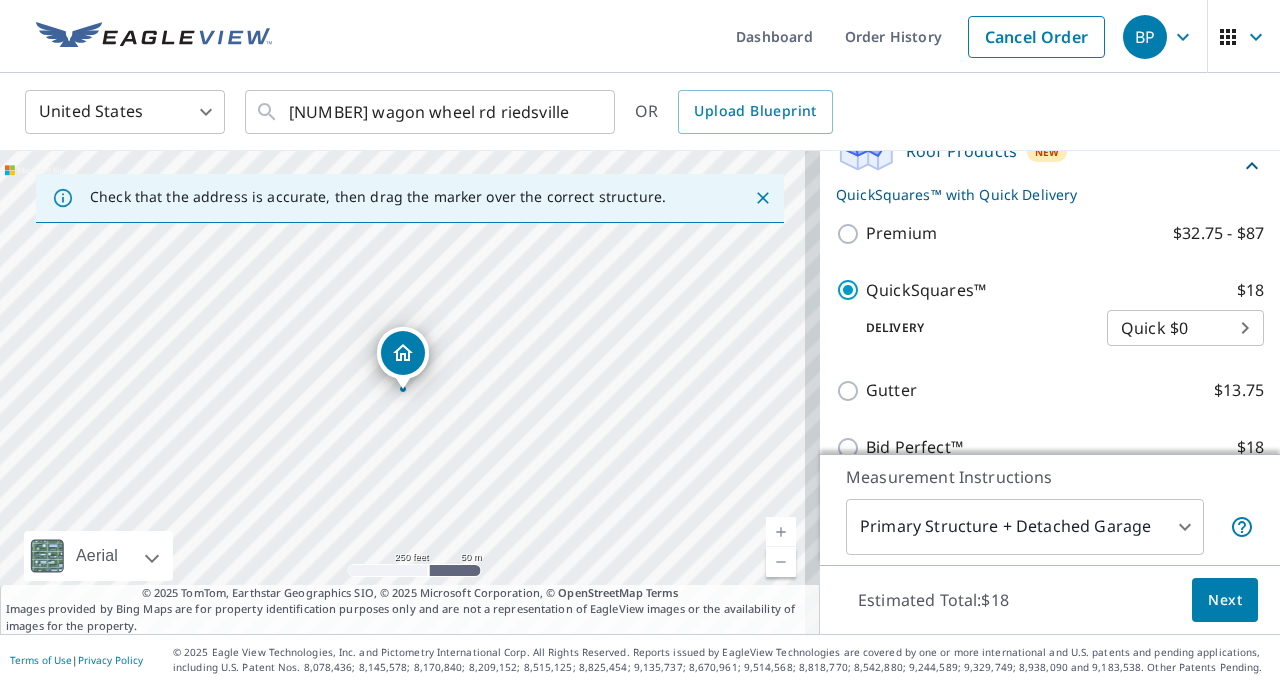 scroll, scrollTop: 369, scrollLeft: 0, axis: vertical 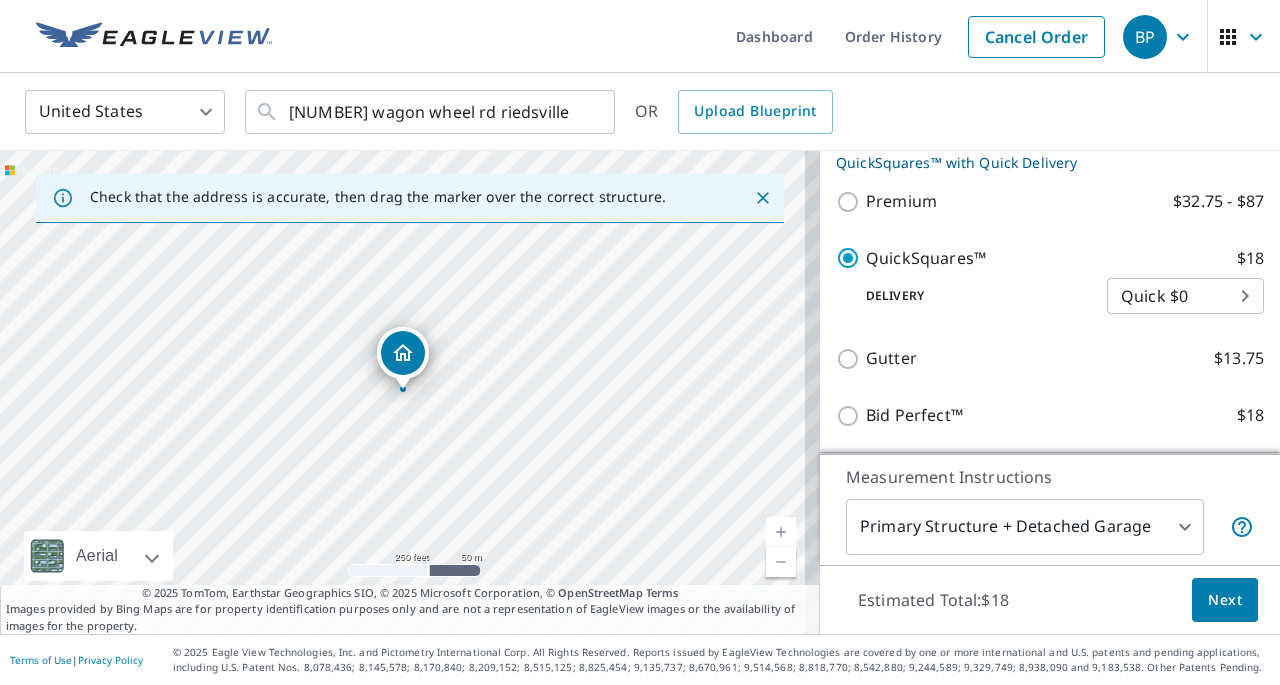 click on "BP BP
Dashboard Order History Cancel Order BP United States US ​ [NUMBER] wagon wheel rd riedsville nc ​ OR Upload Blueprint Check that the address is accurate, then drag the marker over the correct structure. [NUMBER] Wagonwheel Rd [CITY], [STATE] [ZIPCODE] Aerial Road A standard road map Aerial A detailed look from above Labels Labels 250 feet 50 m © 2025 TomTom, © Vexcel Imaging, © 2025 Microsoft Corporation,  © OpenStreetMap Terms © 2025 TomTom, Earthstar Geographics SIO, © 2025 Microsoft Corporation, ©   OpenStreetMap   Terms Images provided by Bing Maps are for property identification purposes only and are not a representation of EagleView images or the availability of images for the property. PROPERTY TYPE Residential Commercial Multi-Family This is a complex BUILDING ID [NUMBER] Wagonwheel Rd, [CITY], [STATE], [ZIPCODE] Full House Products New Full House™ $105 Roof Products New QuickSquares™ with Quick Delivery Premium $32.75 - $87 QuickSquares™ $18 Delivery Quick $0 45 ​ Gutter $13.75 $18 New New" at bounding box center [640, 342] 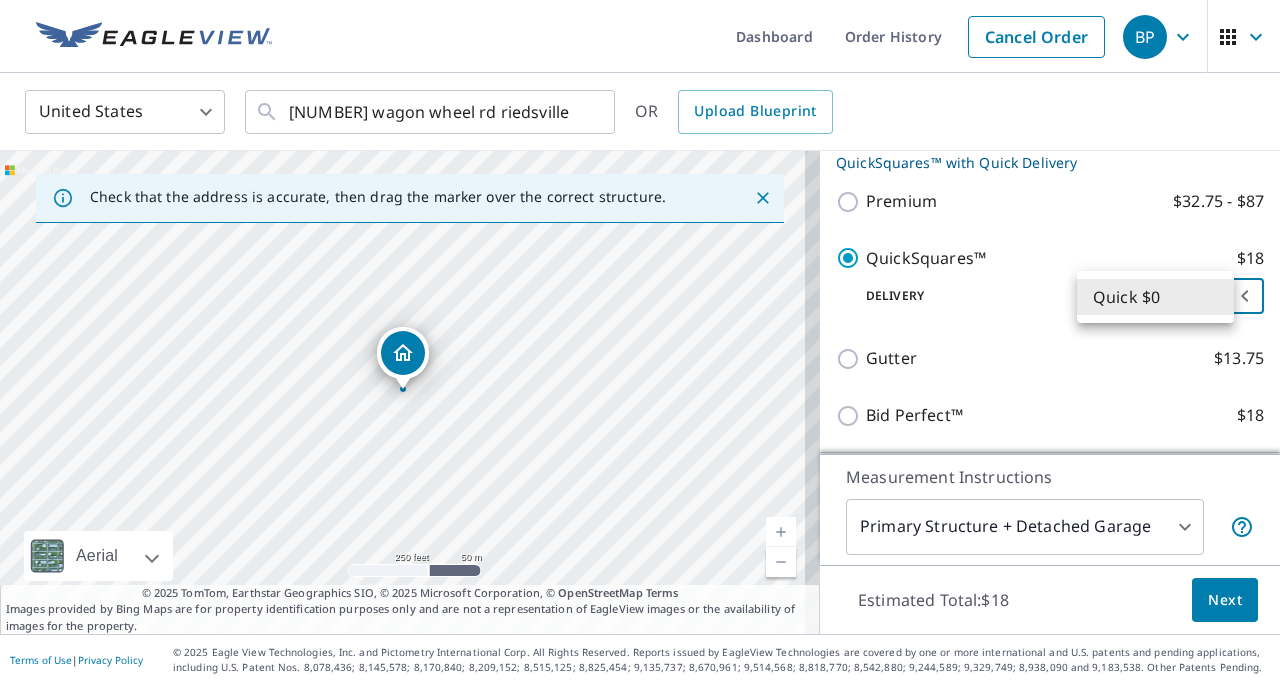click at bounding box center (640, 342) 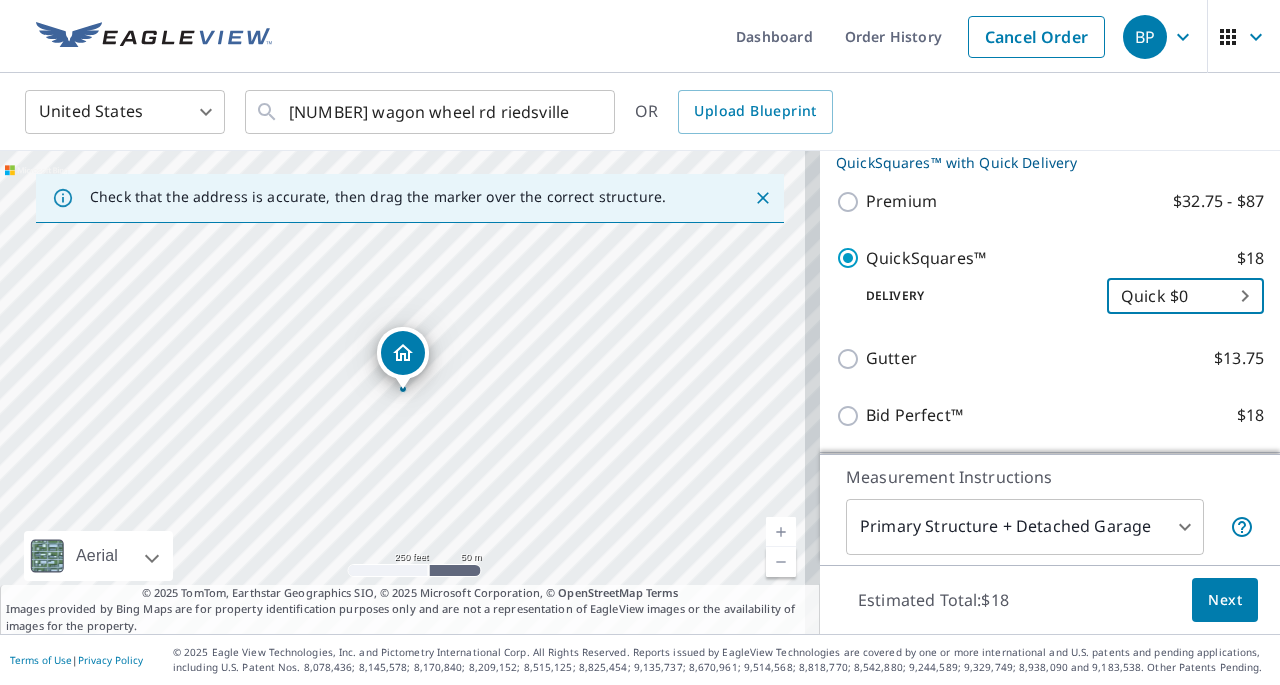 click on "Next" at bounding box center [1225, 600] 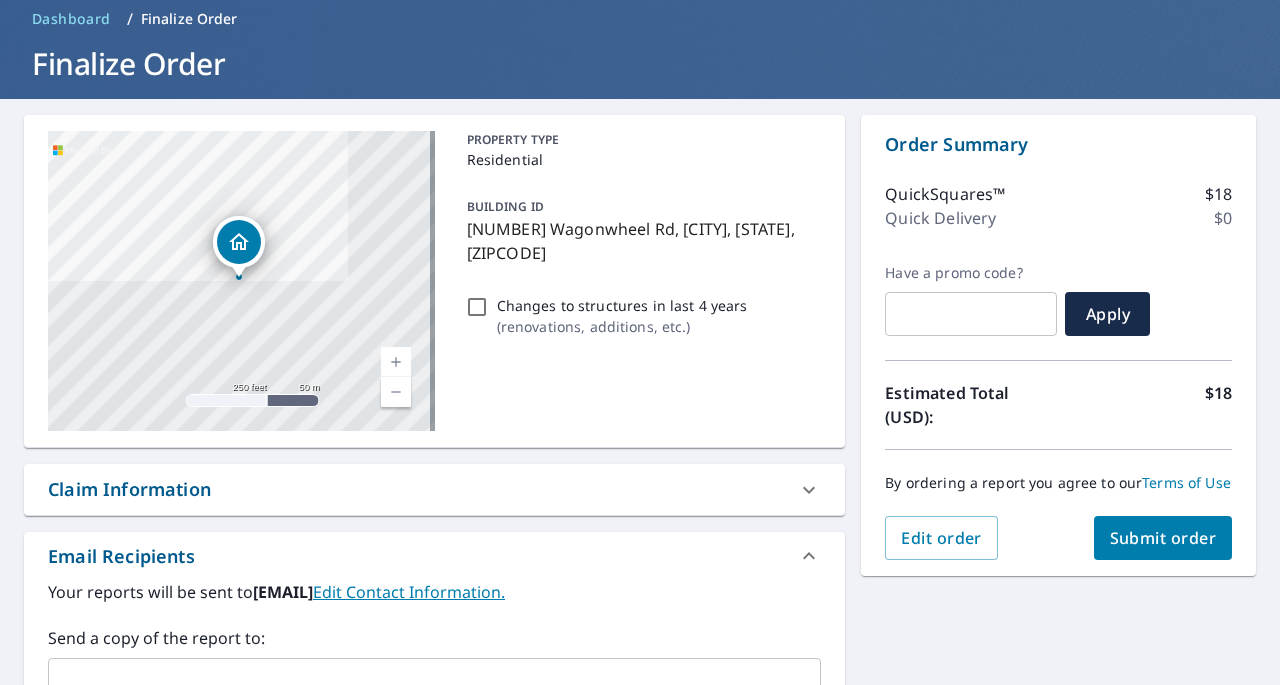 scroll, scrollTop: 98, scrollLeft: 0, axis: vertical 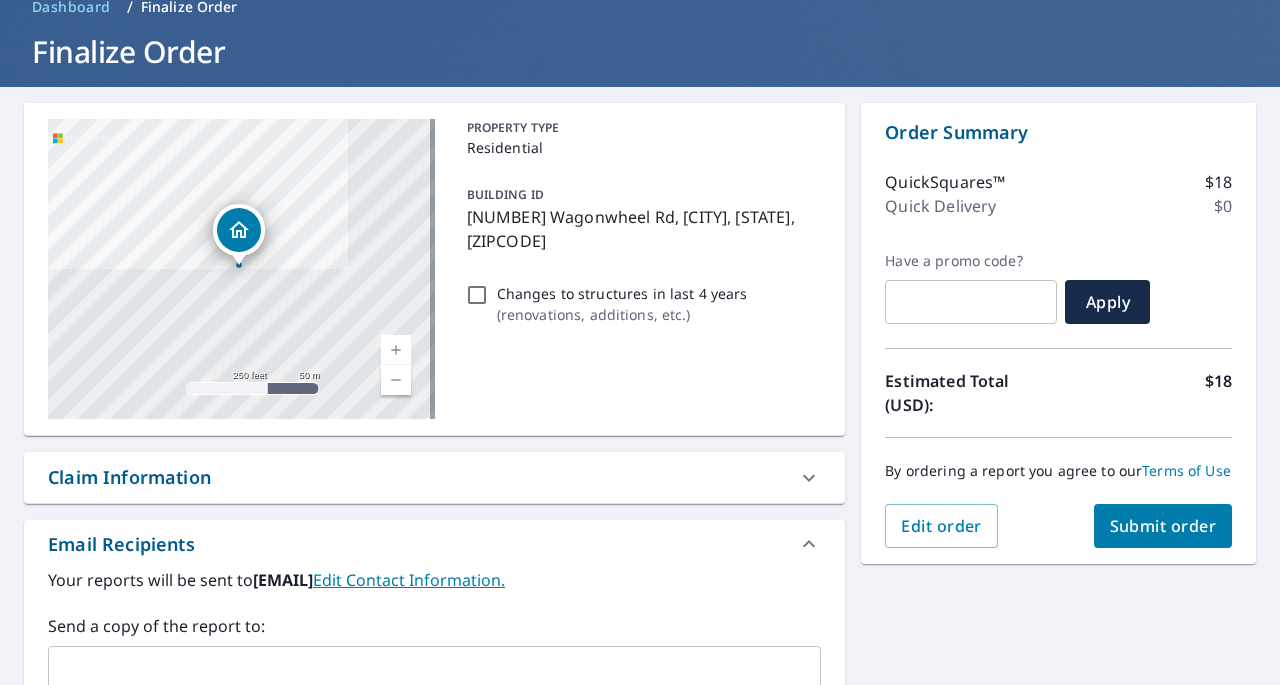 click on "Submit order" at bounding box center [1163, 526] 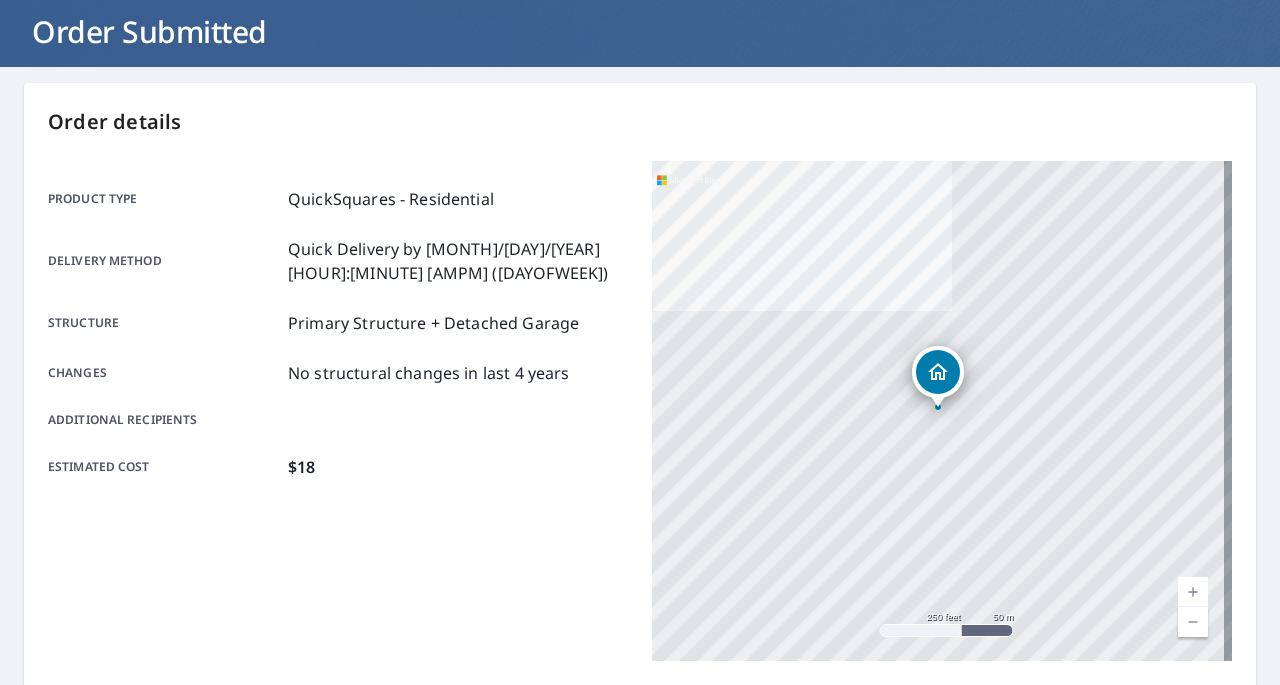 scroll, scrollTop: 0, scrollLeft: 0, axis: both 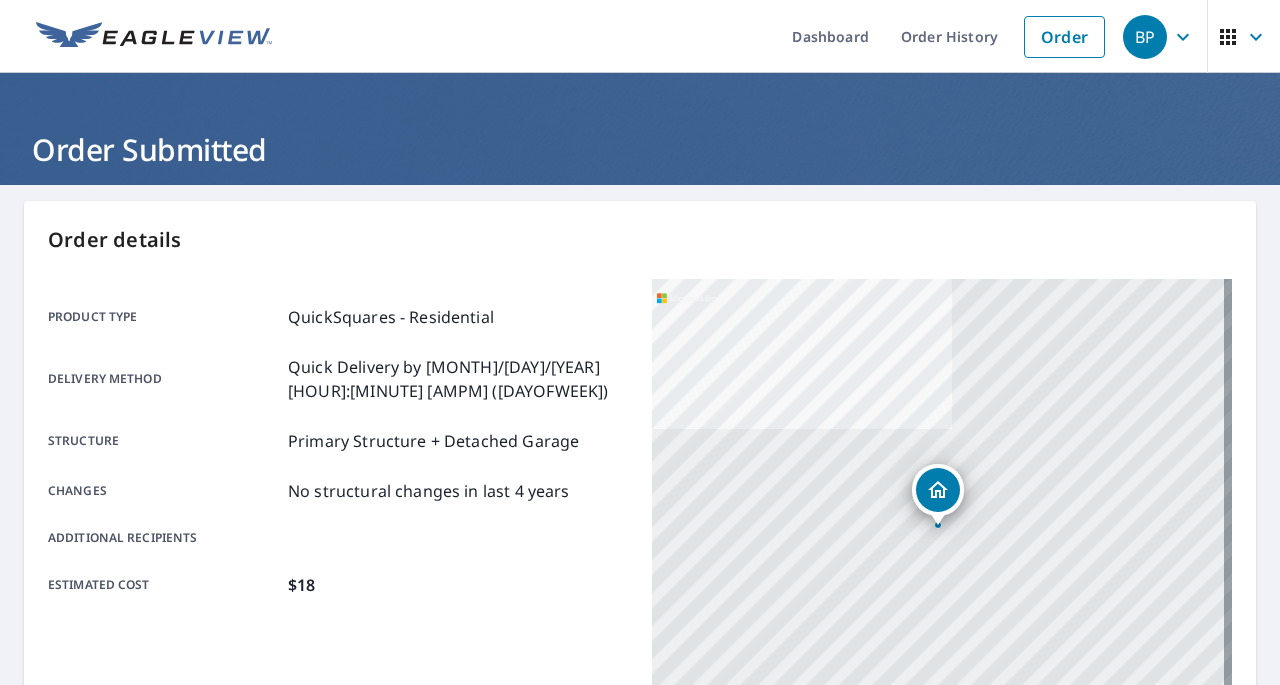 click on "Dashboard" at bounding box center [830, 36] 